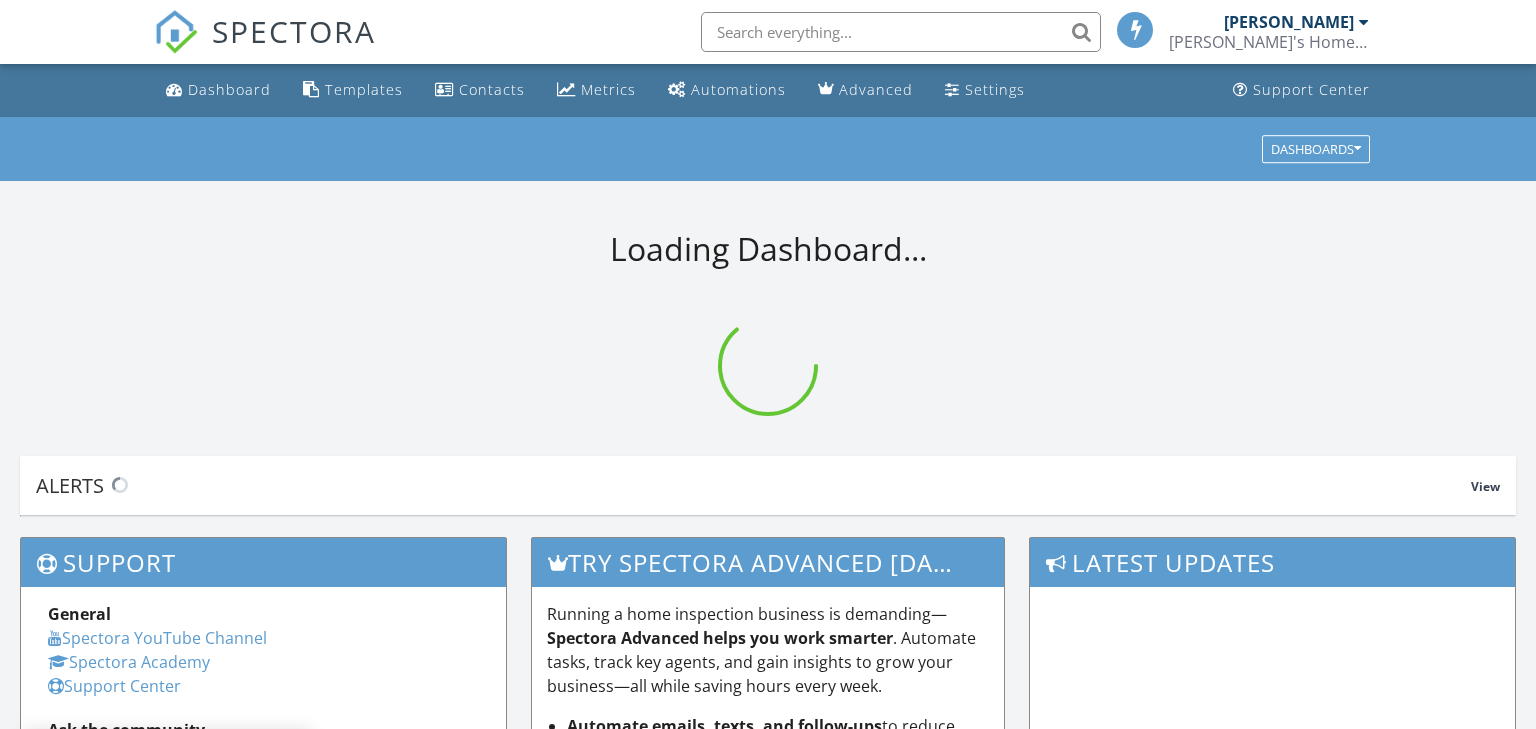 scroll, scrollTop: 0, scrollLeft: 0, axis: both 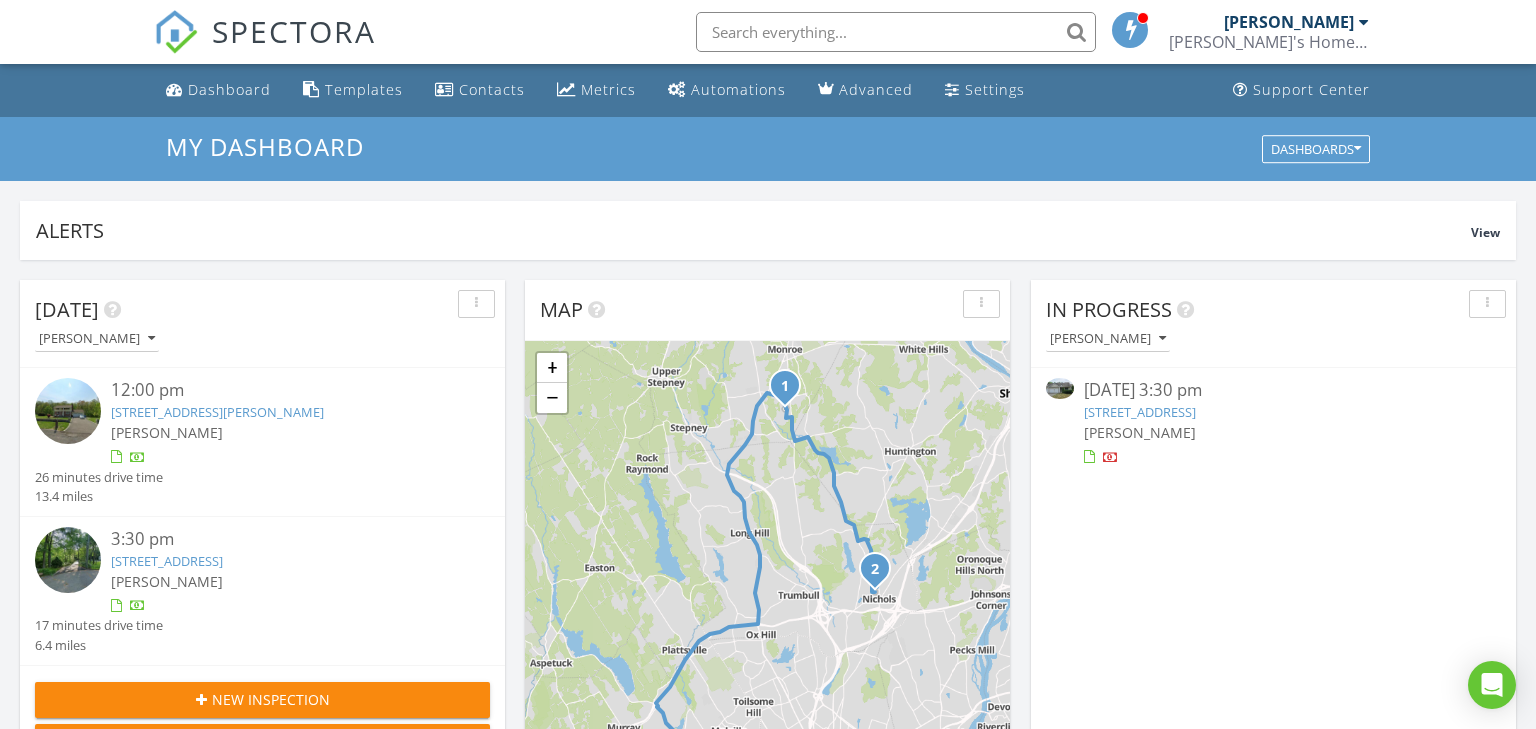 click on "306 Spruce Hill, Oxford, CT 06478" at bounding box center (1140, 412) 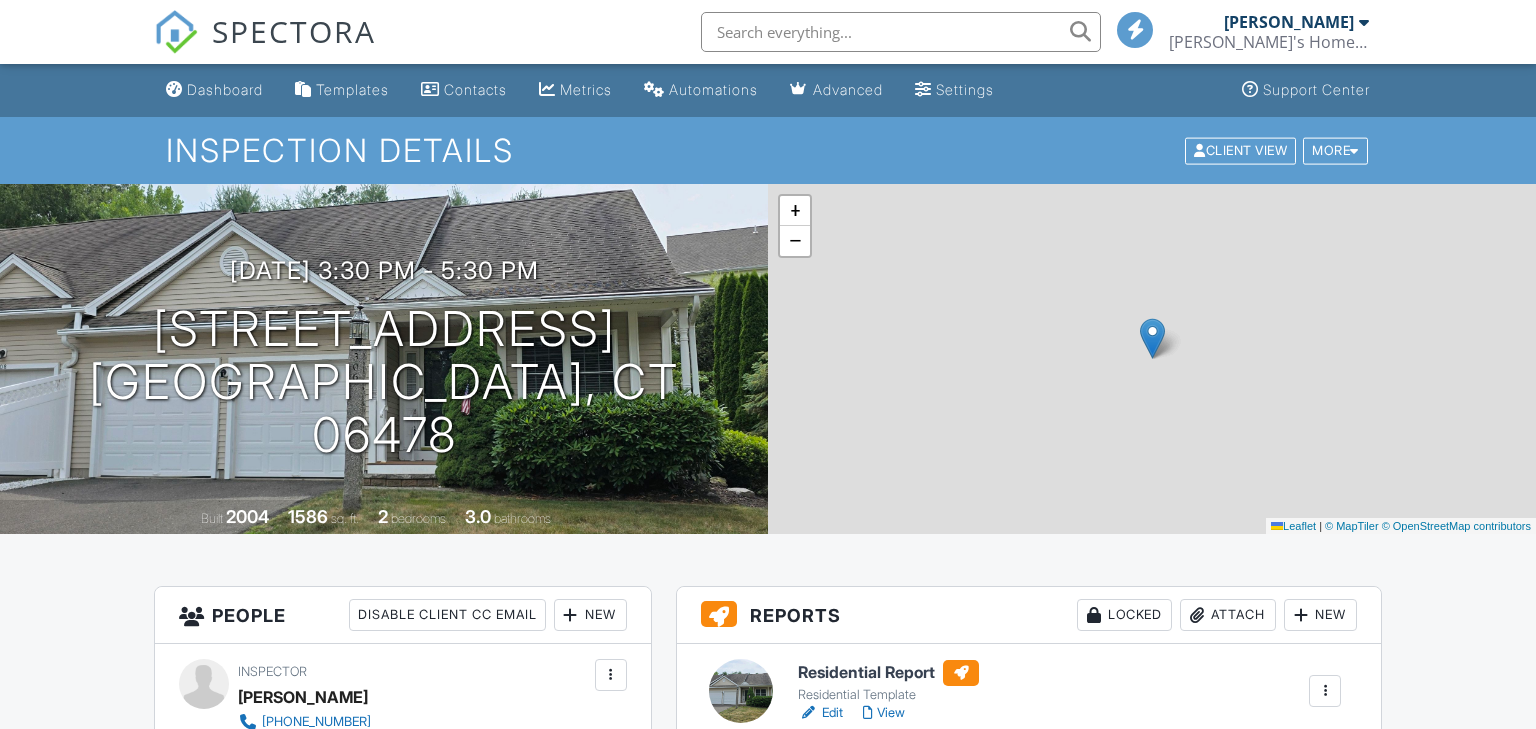 scroll, scrollTop: 0, scrollLeft: 0, axis: both 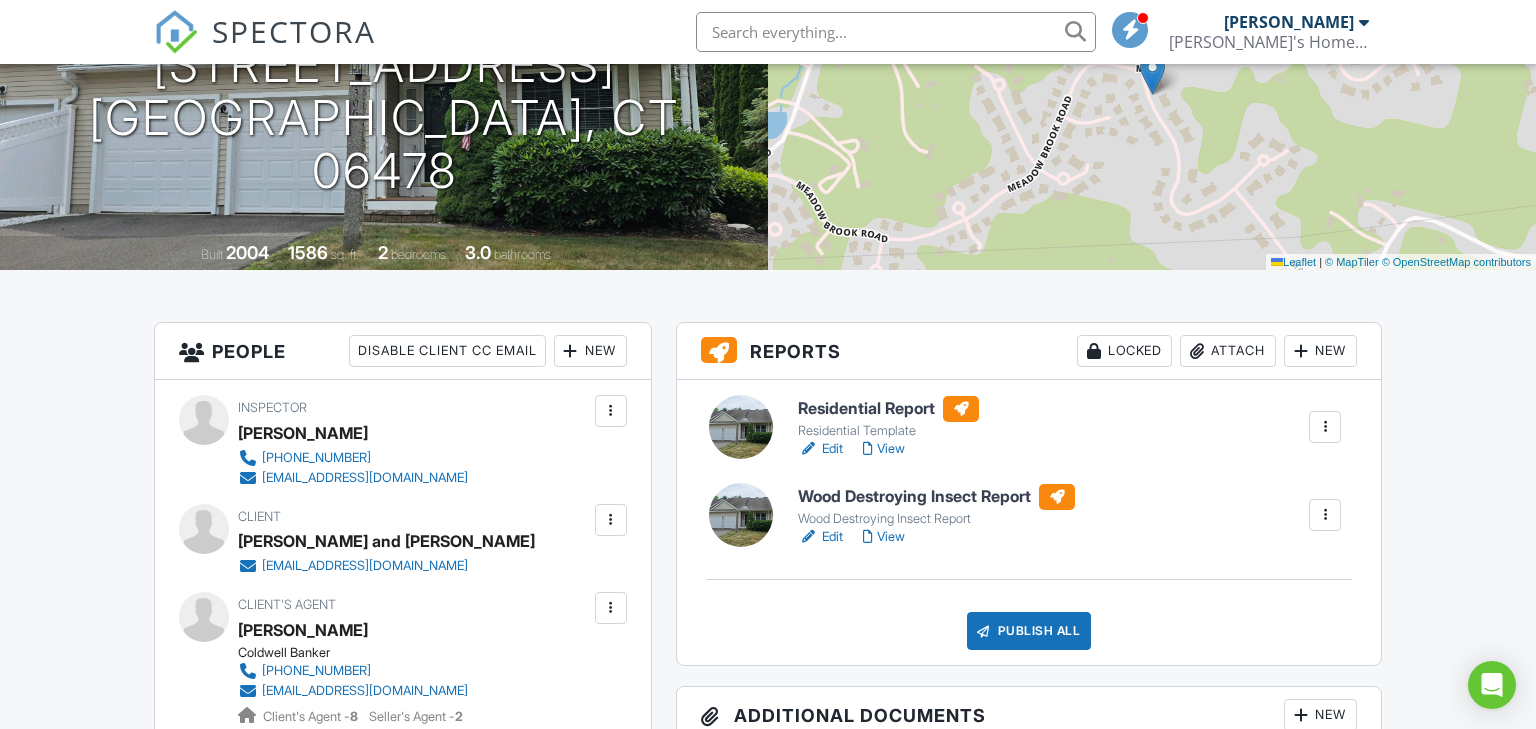 click on "Edit" at bounding box center (820, 537) 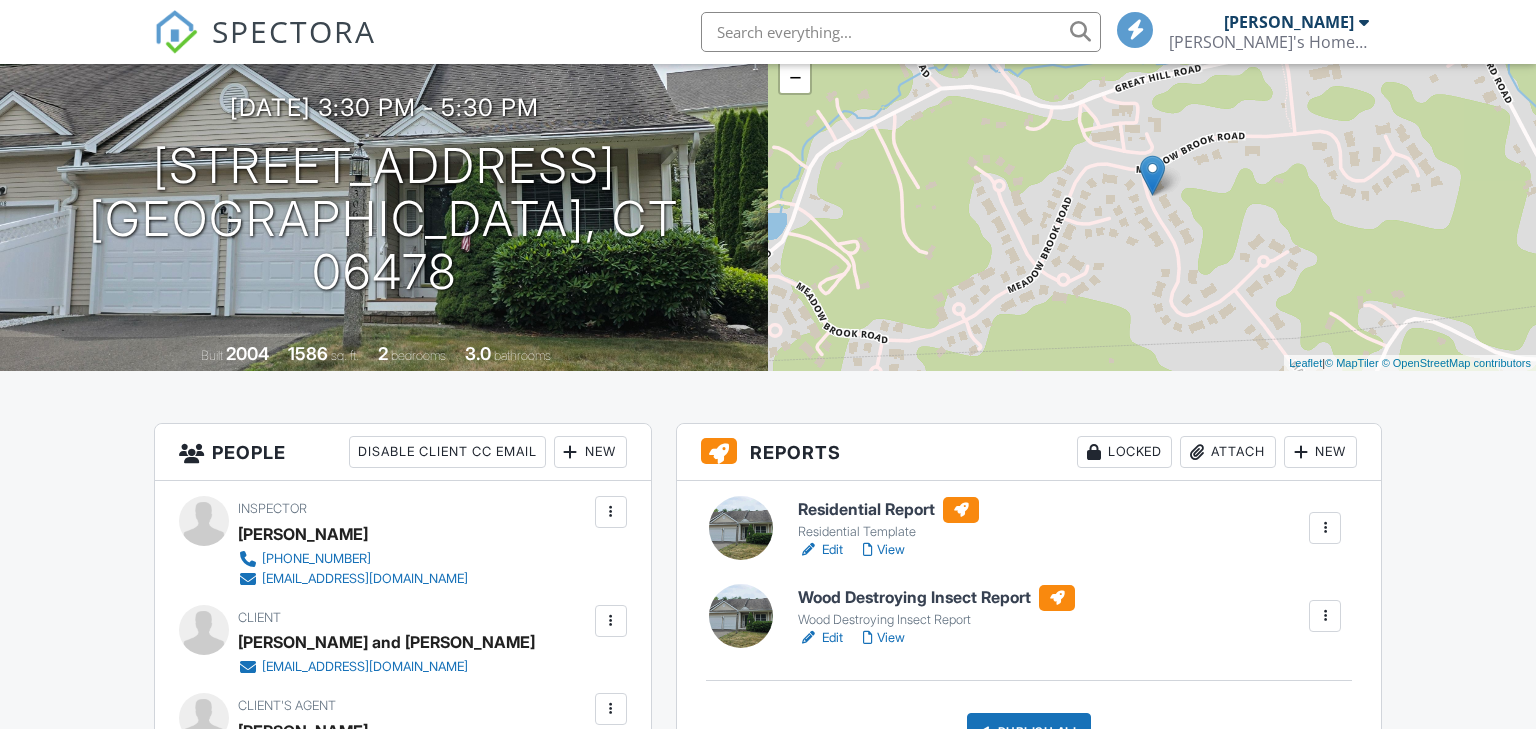 scroll, scrollTop: 163, scrollLeft: 0, axis: vertical 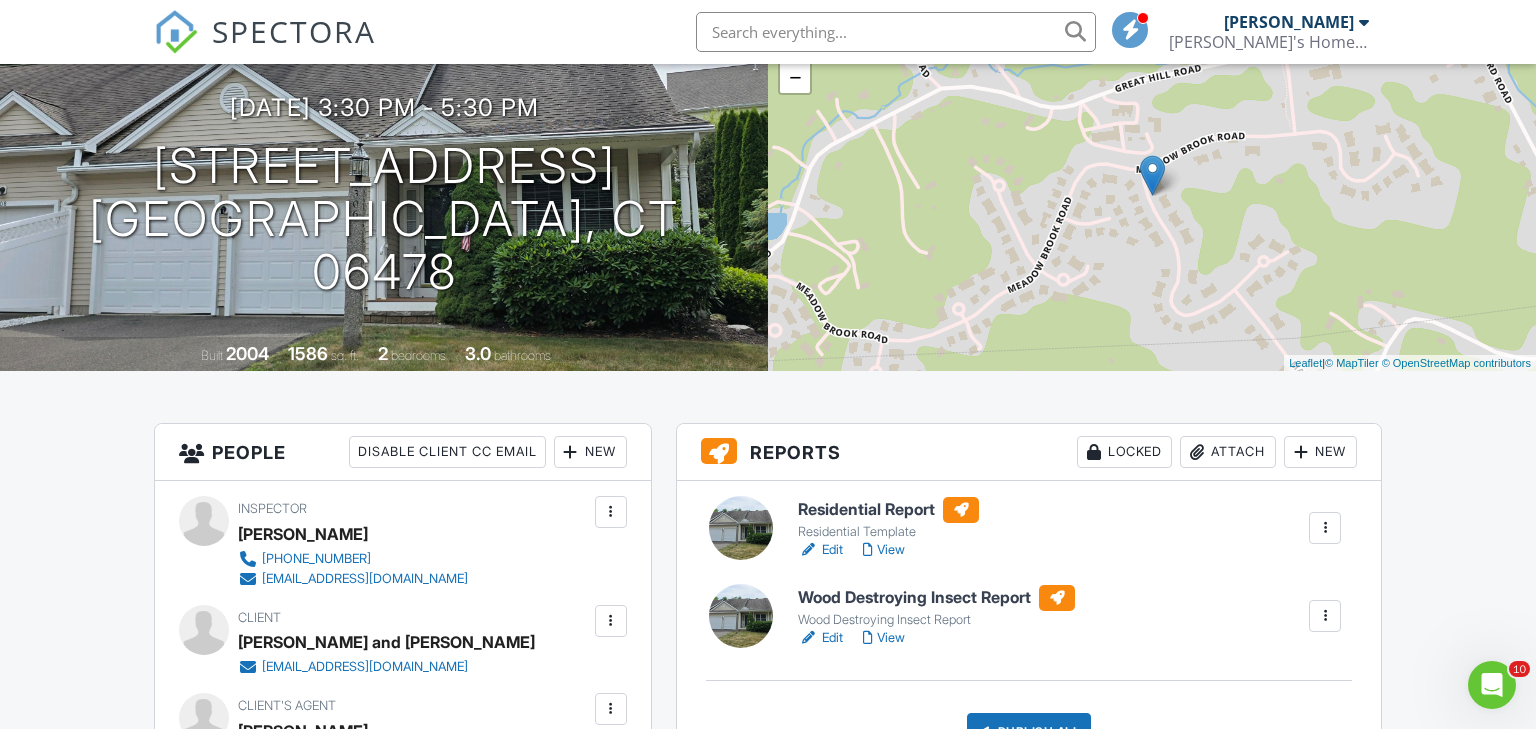 click on "Edit" at bounding box center [820, 550] 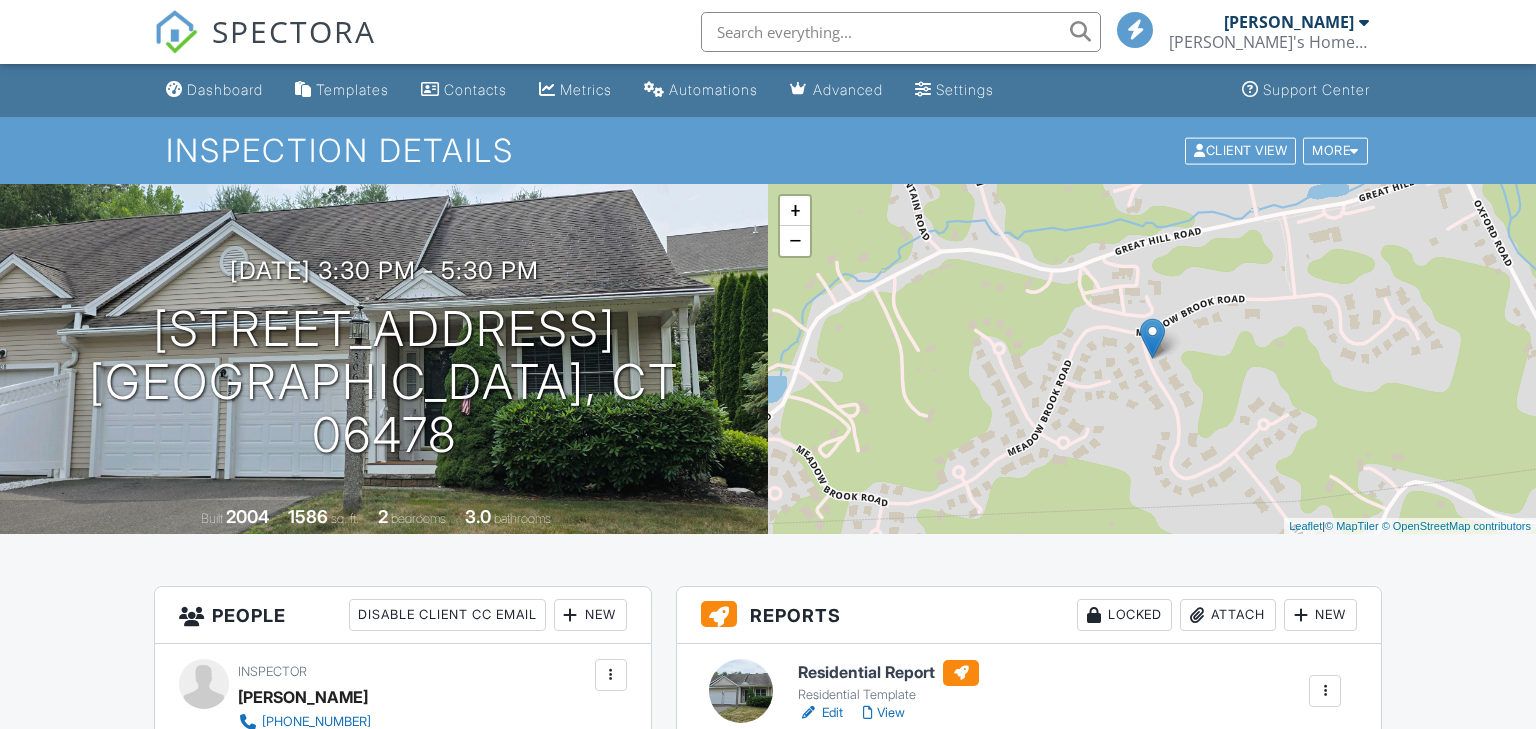 scroll, scrollTop: 217, scrollLeft: 0, axis: vertical 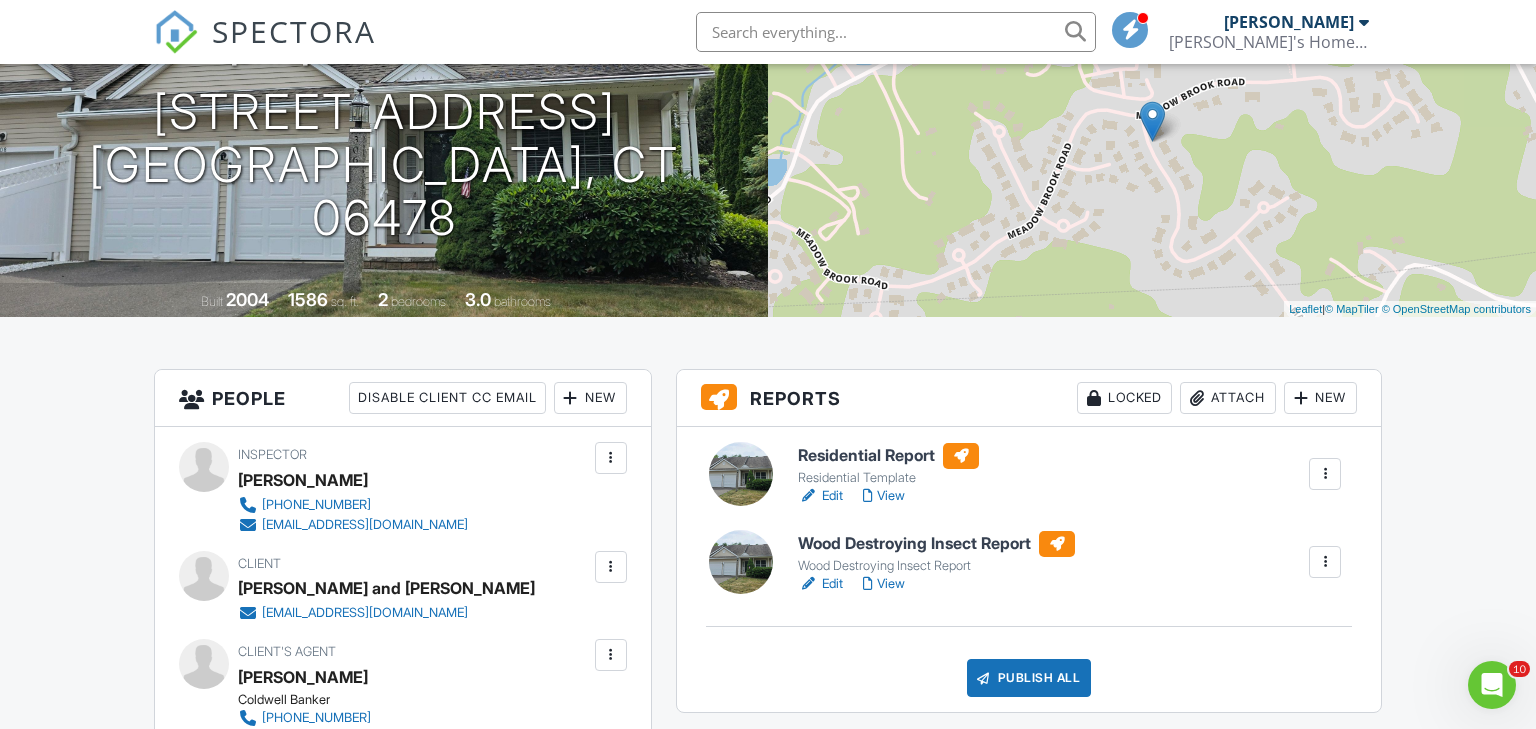 click on "View" at bounding box center (884, 496) 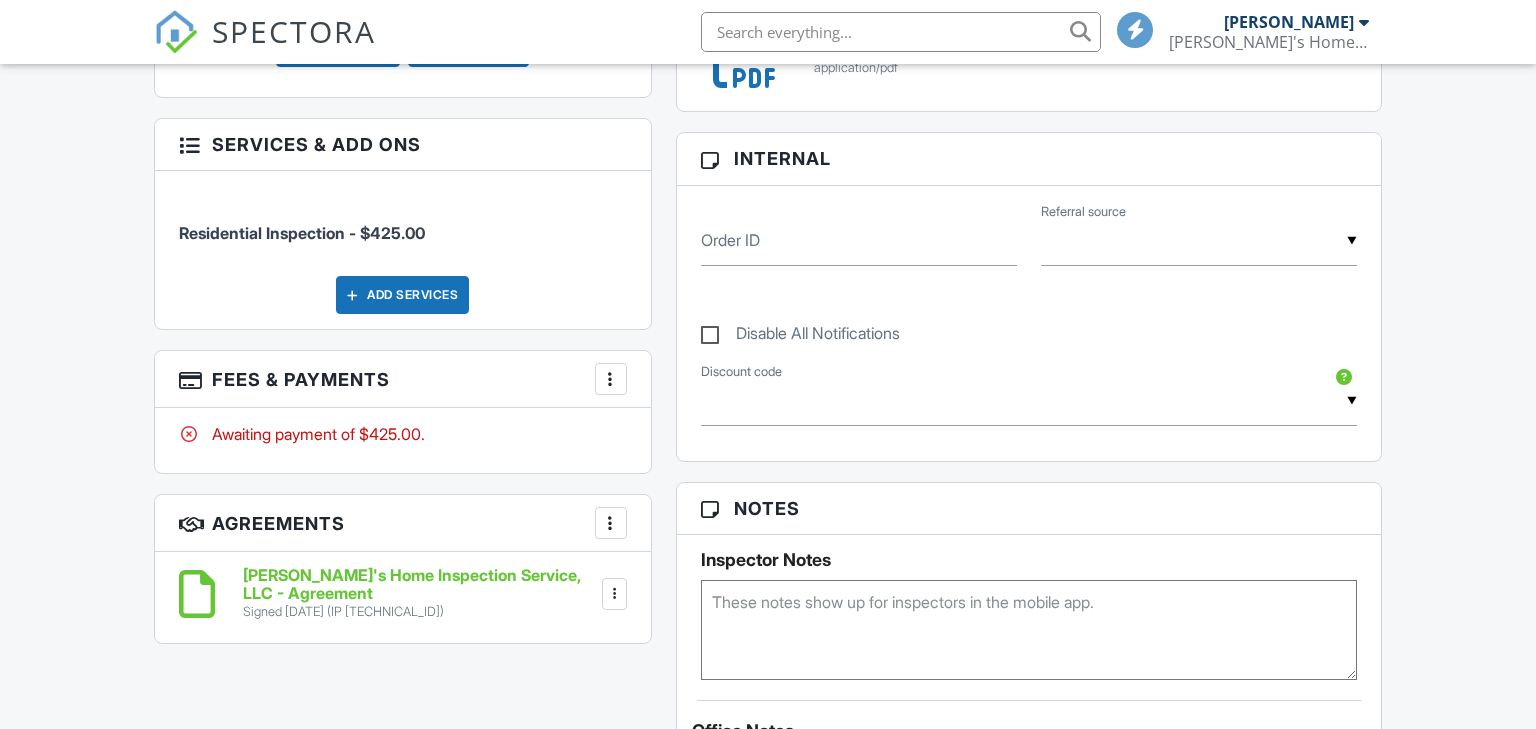 scroll, scrollTop: 1146, scrollLeft: 0, axis: vertical 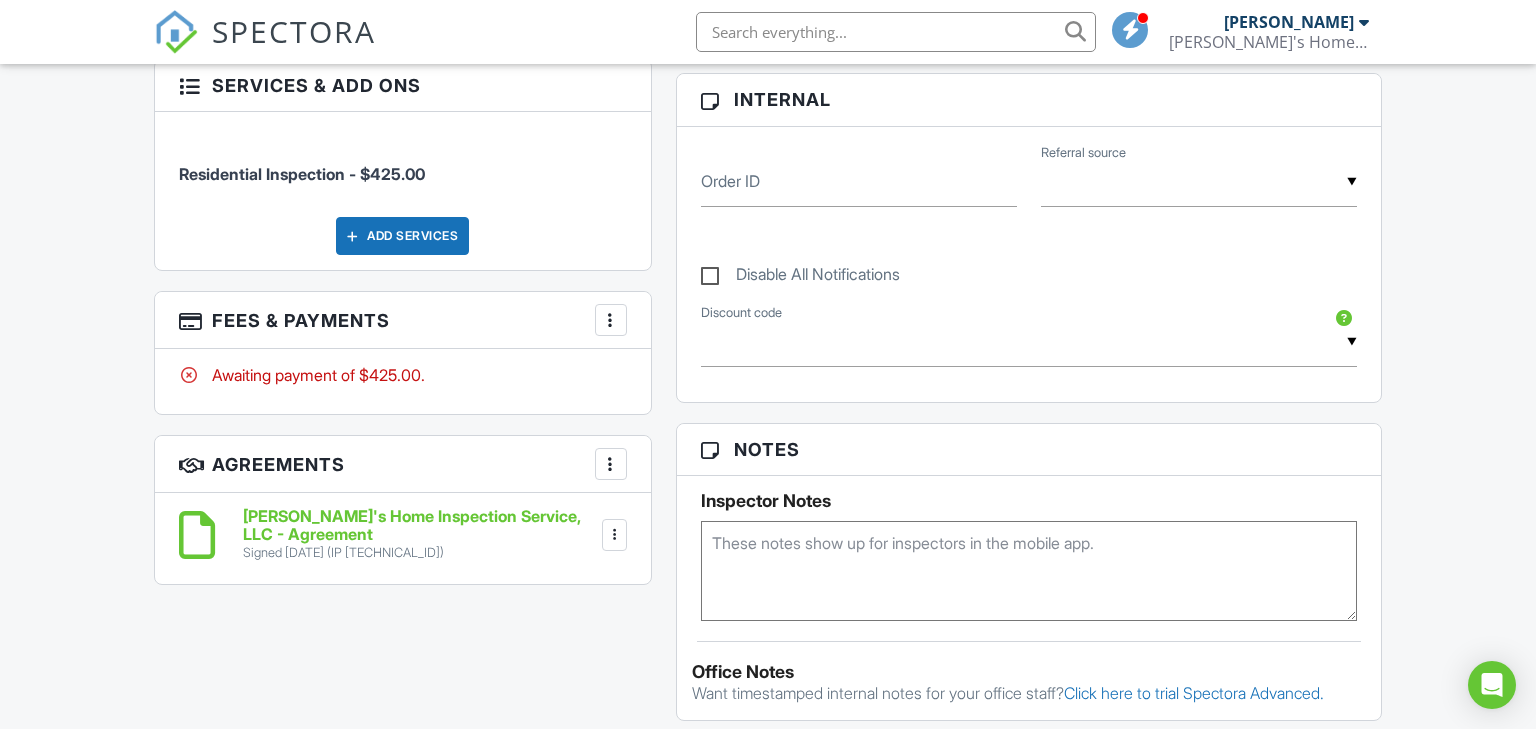 click at bounding box center (611, 320) 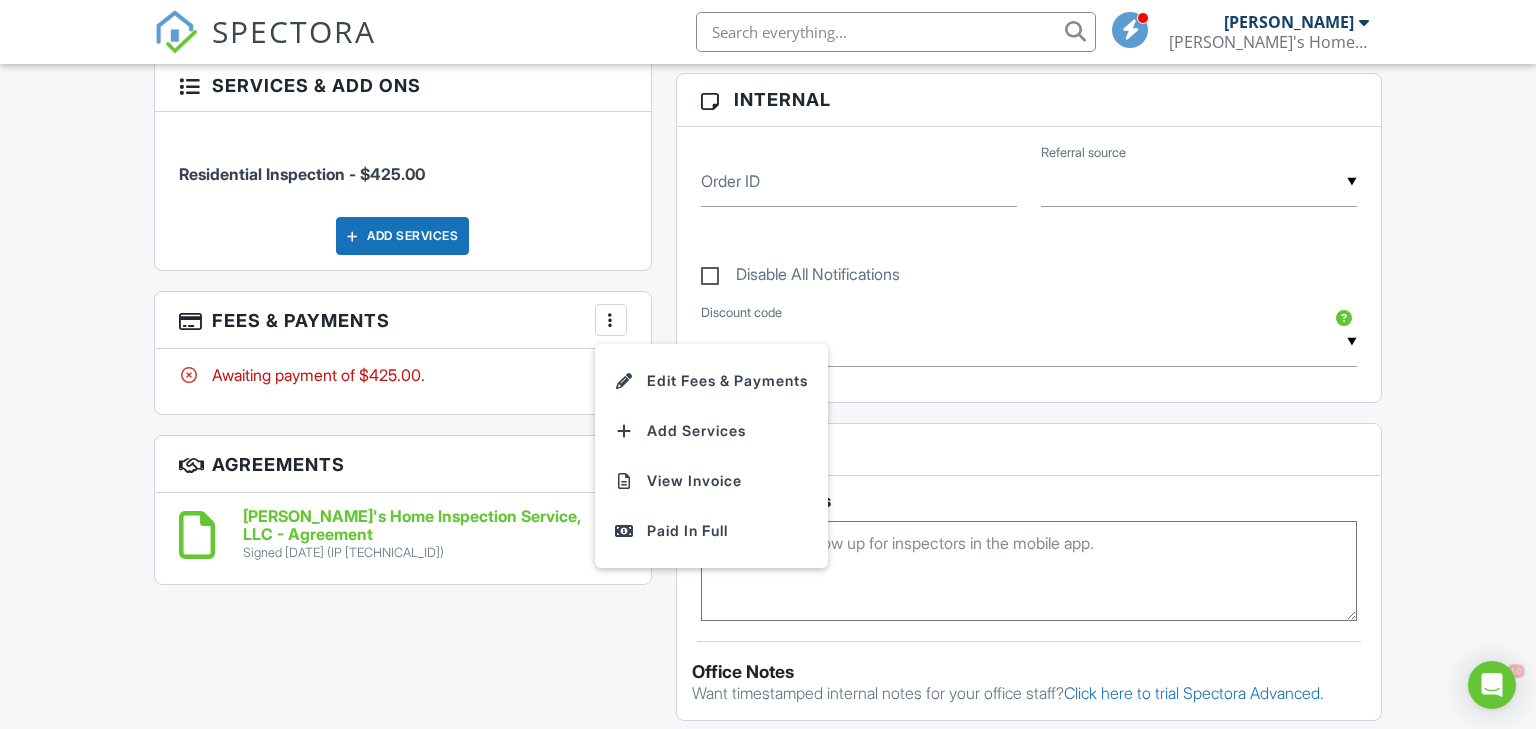 scroll, scrollTop: 0, scrollLeft: 0, axis: both 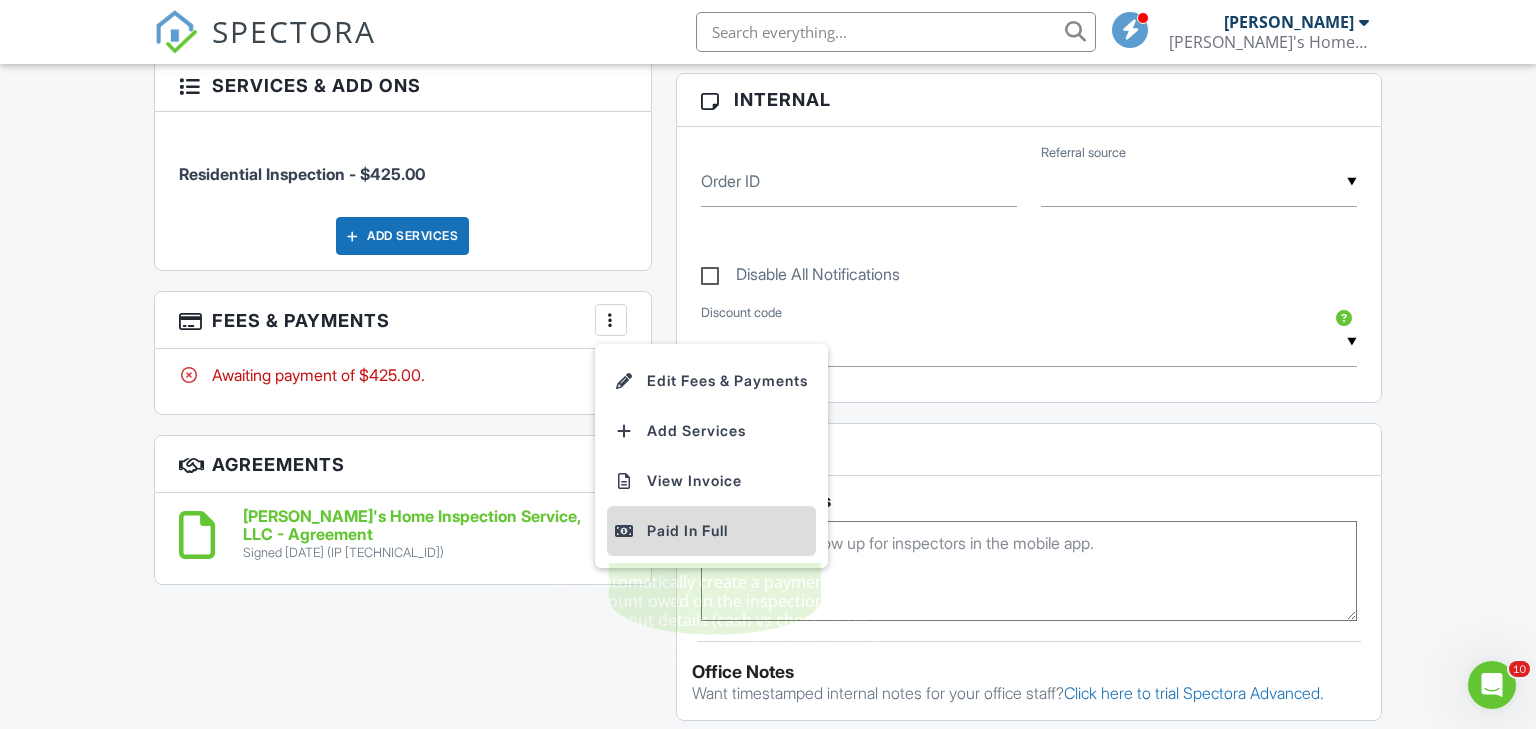 click on "Paid In Full" at bounding box center (711, 531) 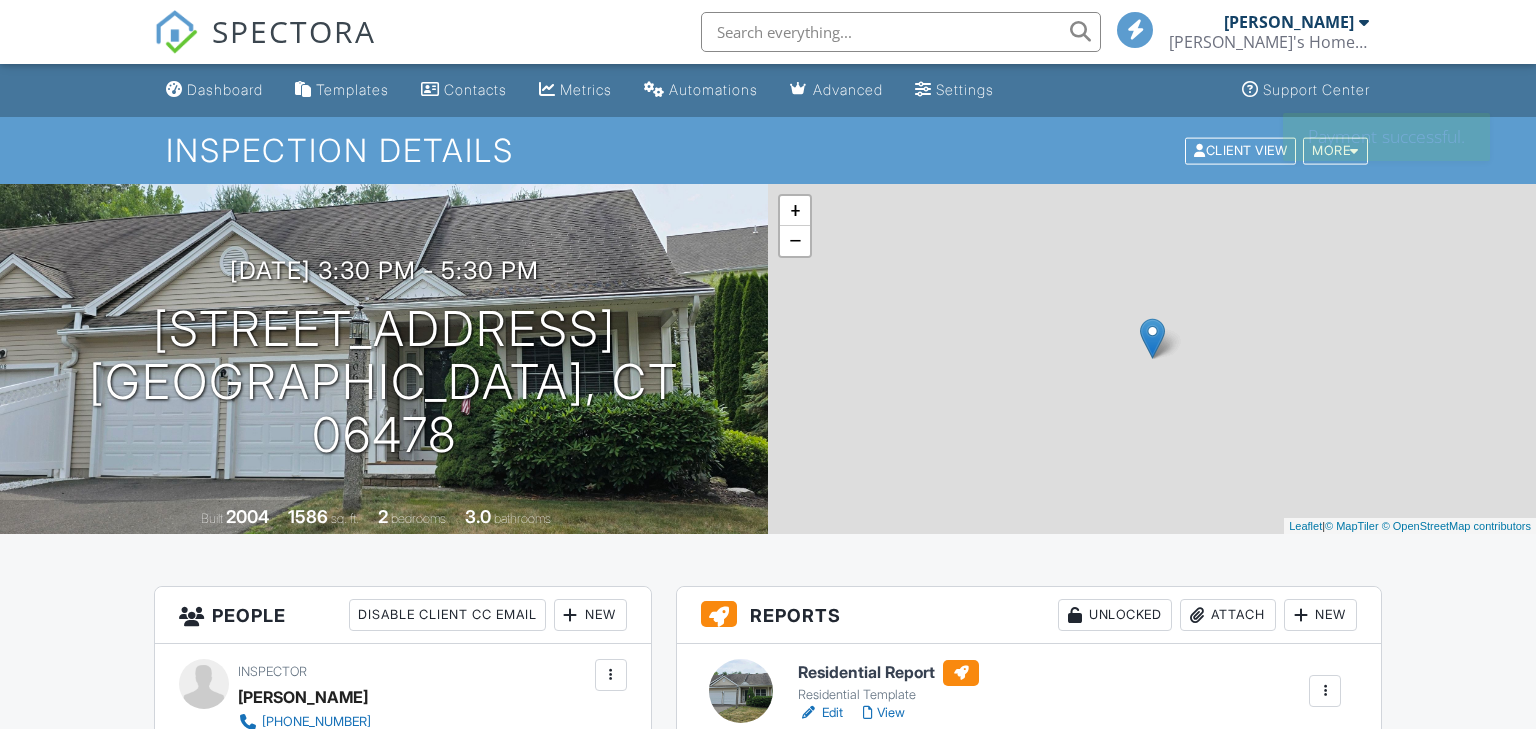 scroll, scrollTop: 0, scrollLeft: 0, axis: both 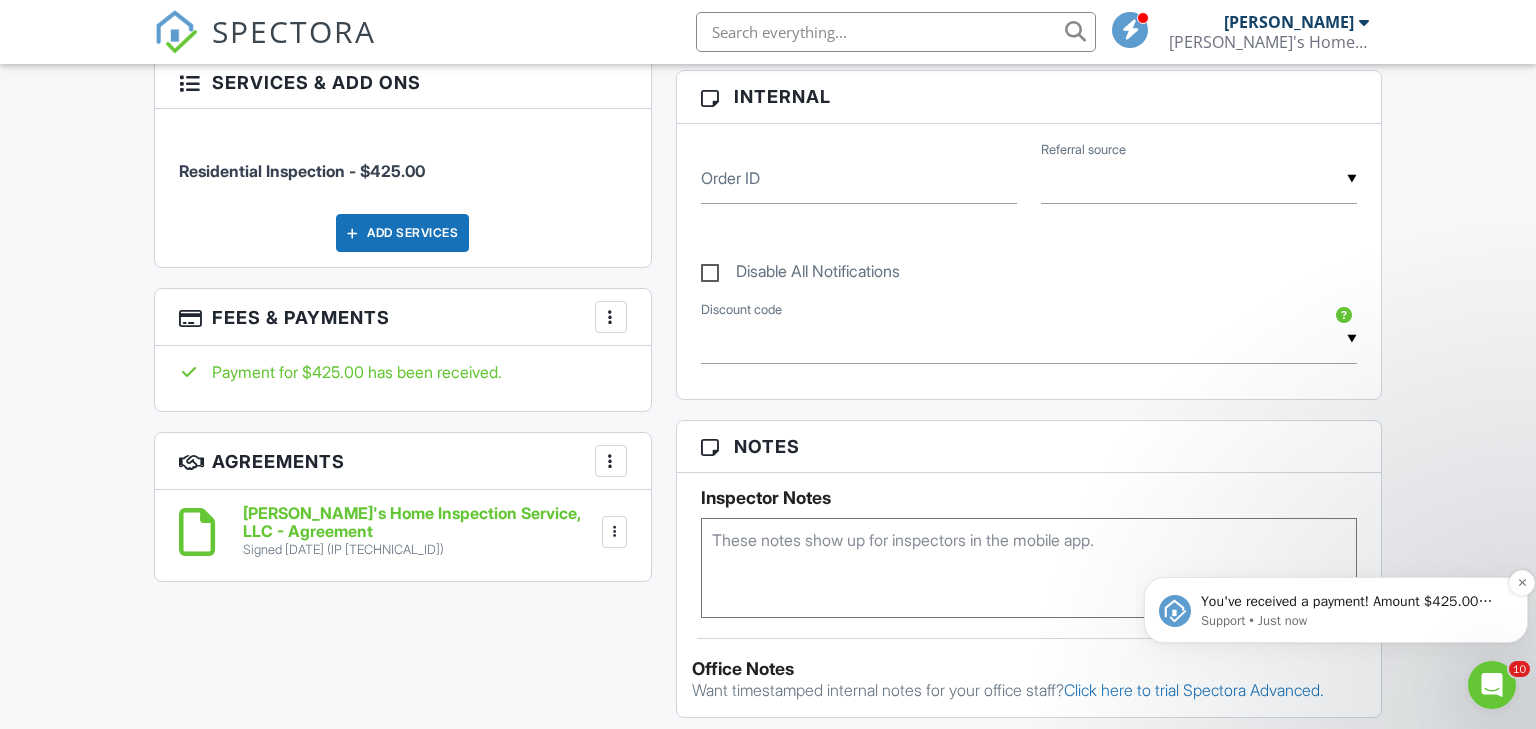 click on "You've received a payment!  Amount  $425.00  Fee  $0.00  Net  $425.00  Transaction #    Inspection  306 Spruce Hill, Oxford, CT 06478" at bounding box center [1352, 602] 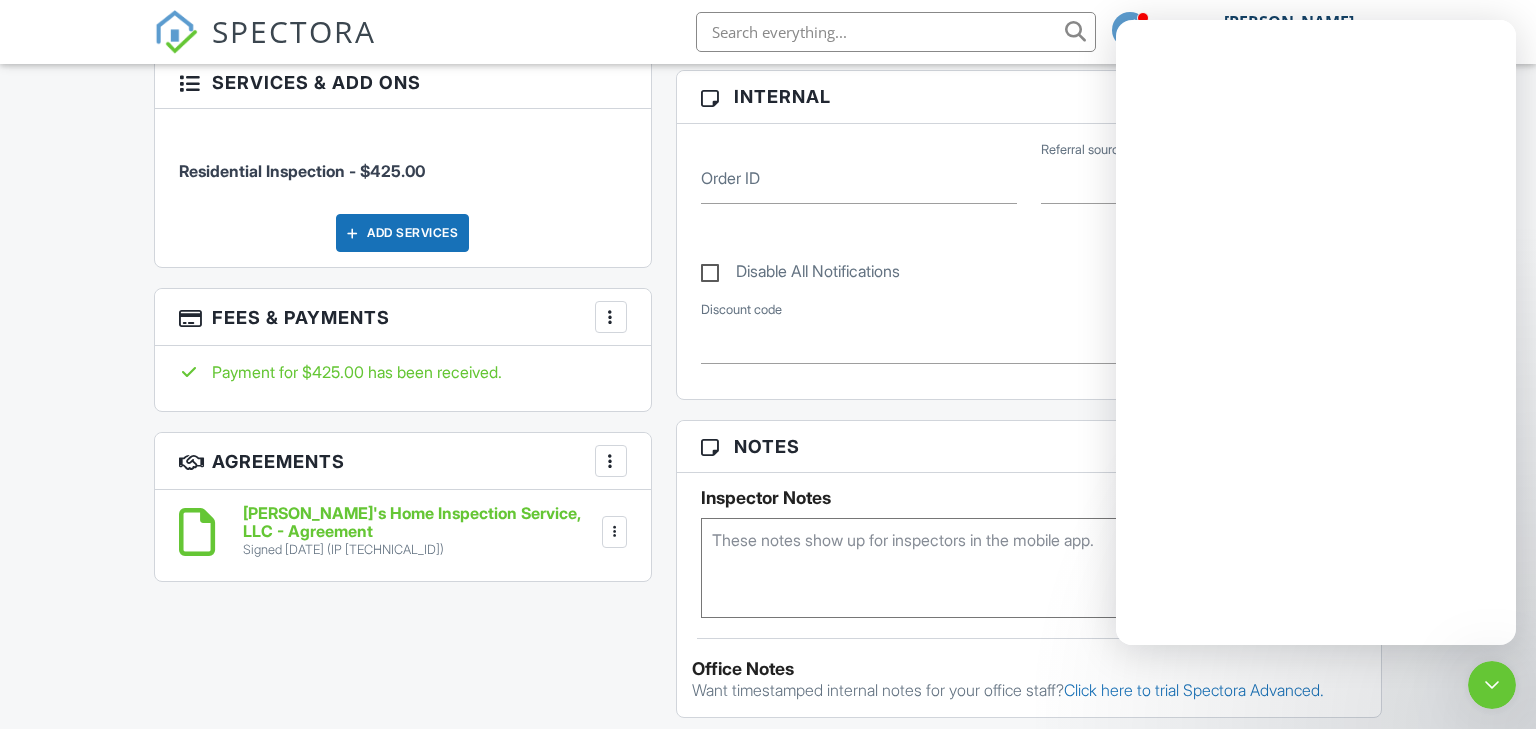scroll, scrollTop: 0, scrollLeft: 0, axis: both 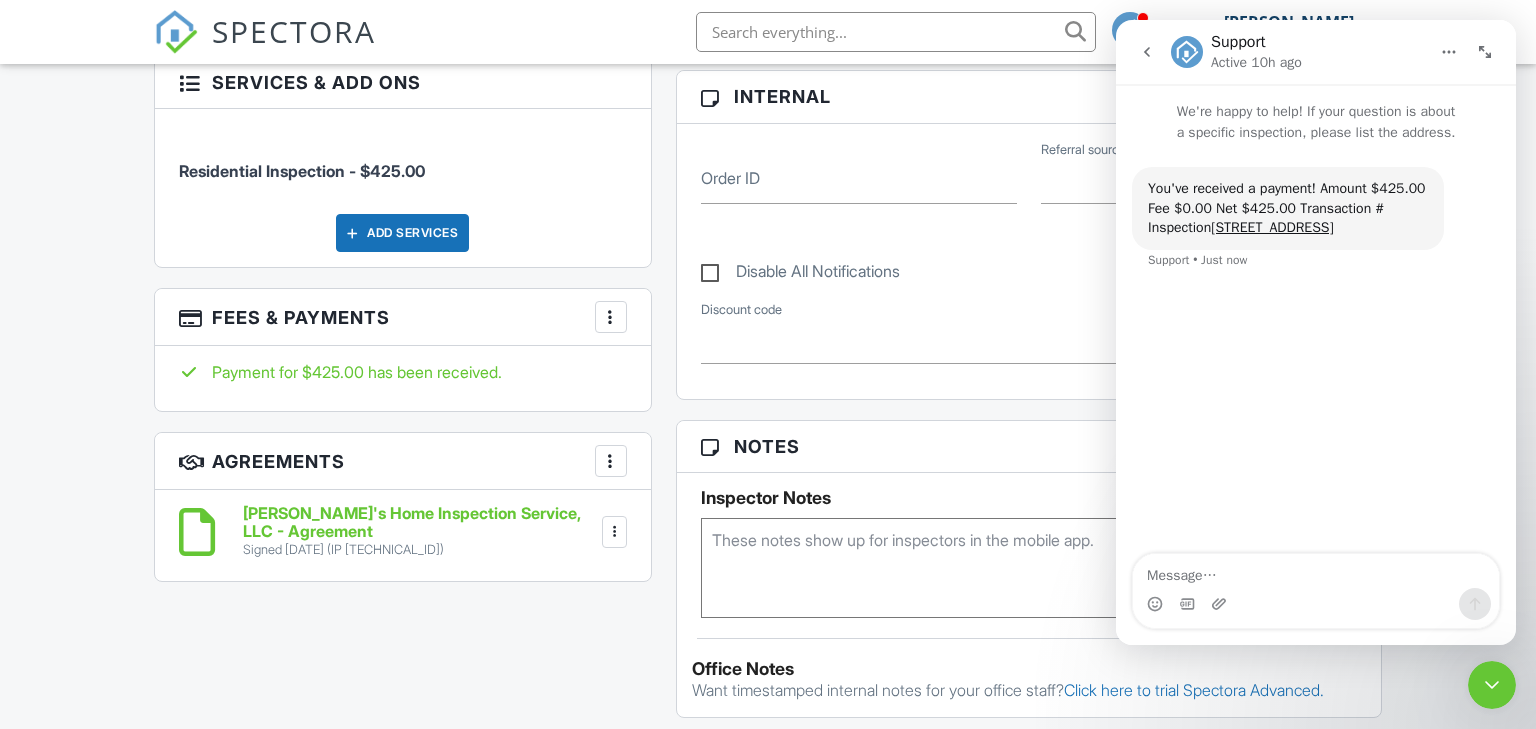 click 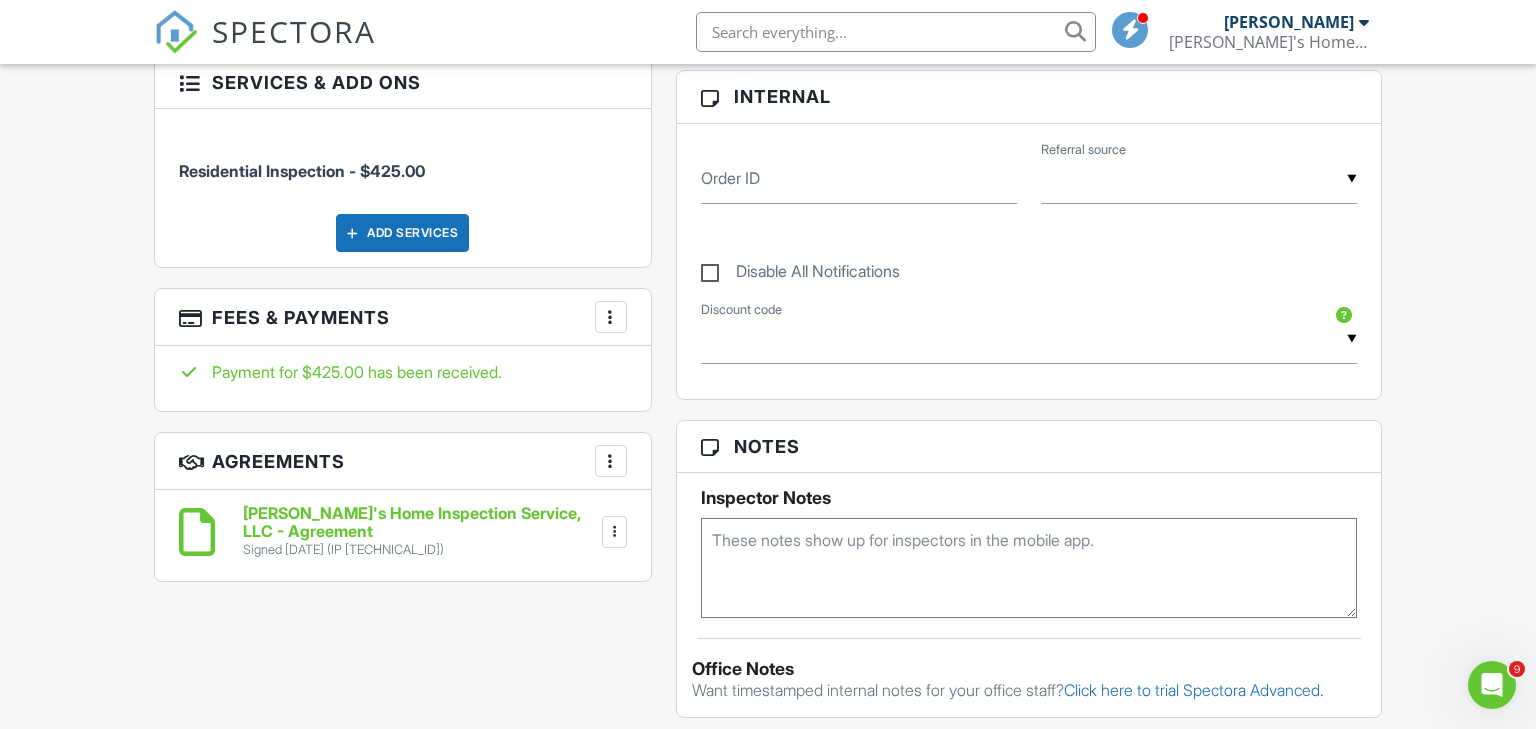scroll, scrollTop: 0, scrollLeft: 0, axis: both 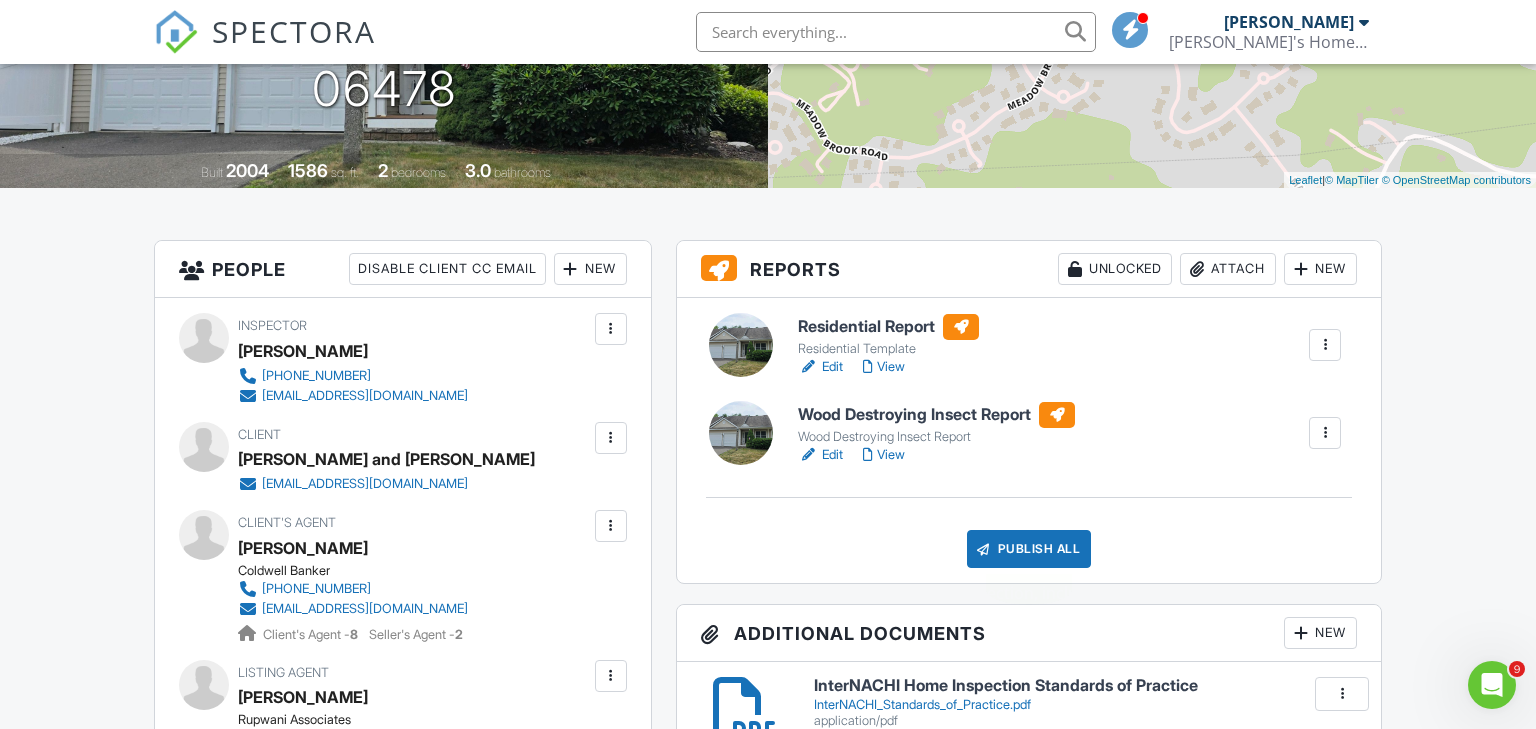 click on "Publish All" at bounding box center [1029, 549] 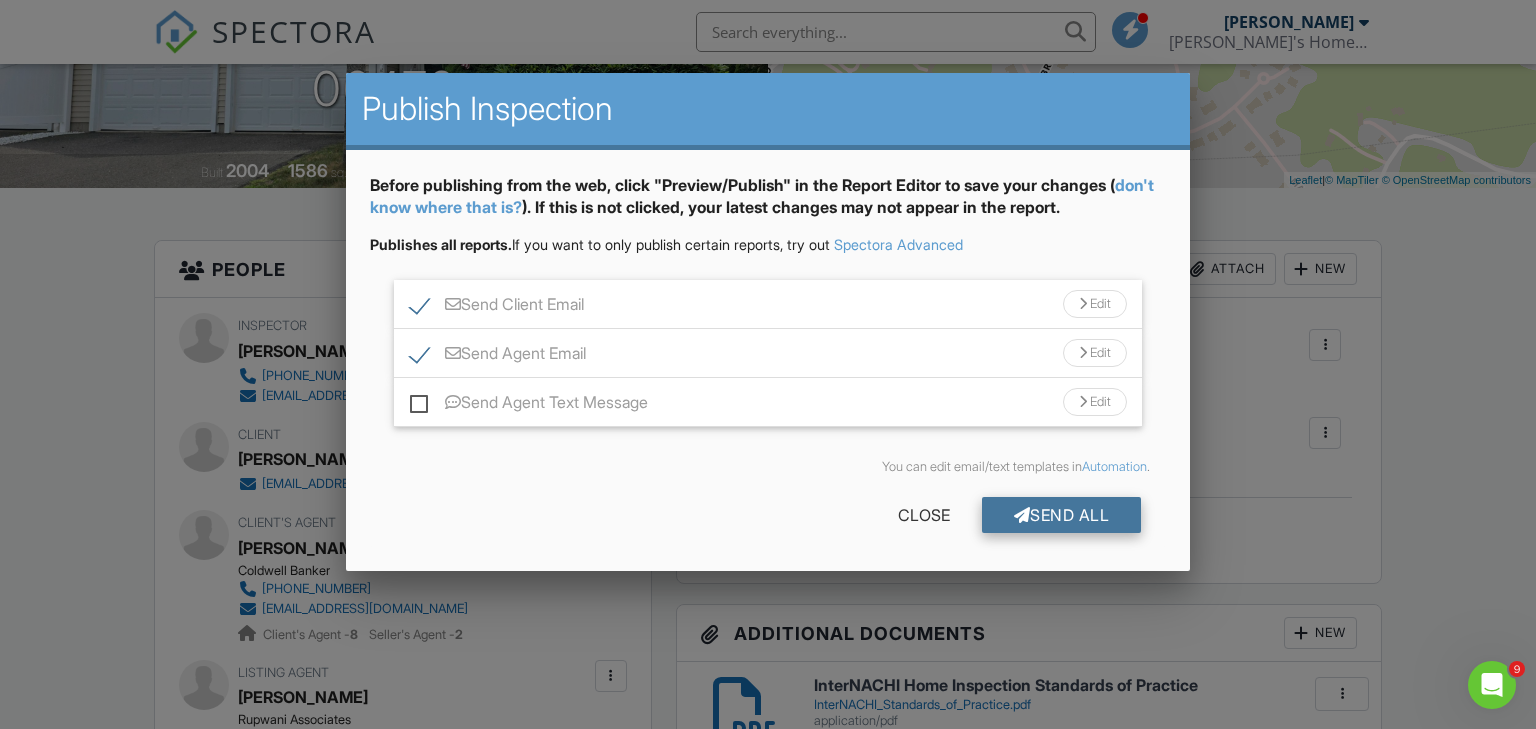 click on "Send All" at bounding box center (1062, 515) 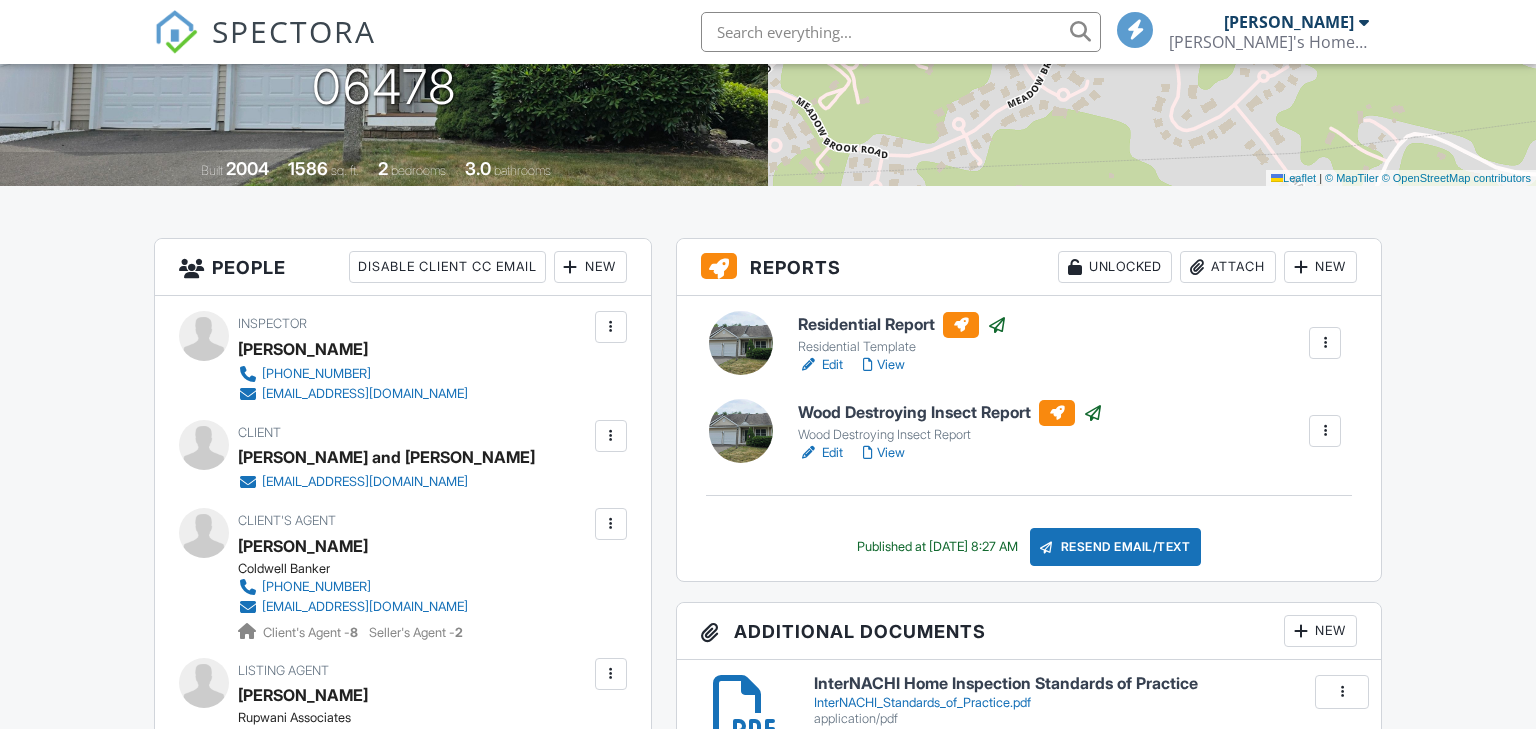 scroll, scrollTop: 348, scrollLeft: 0, axis: vertical 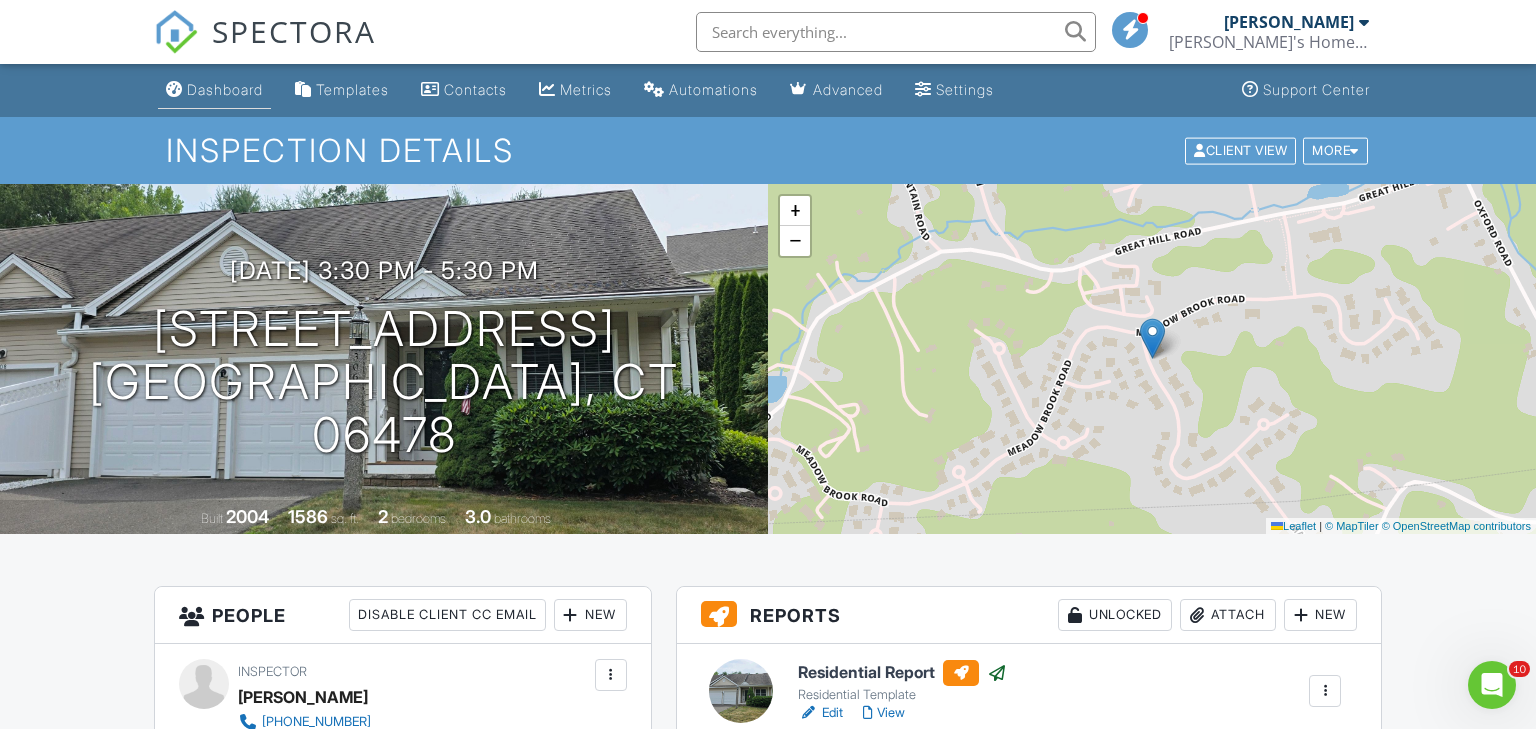 click on "Dashboard" at bounding box center [225, 89] 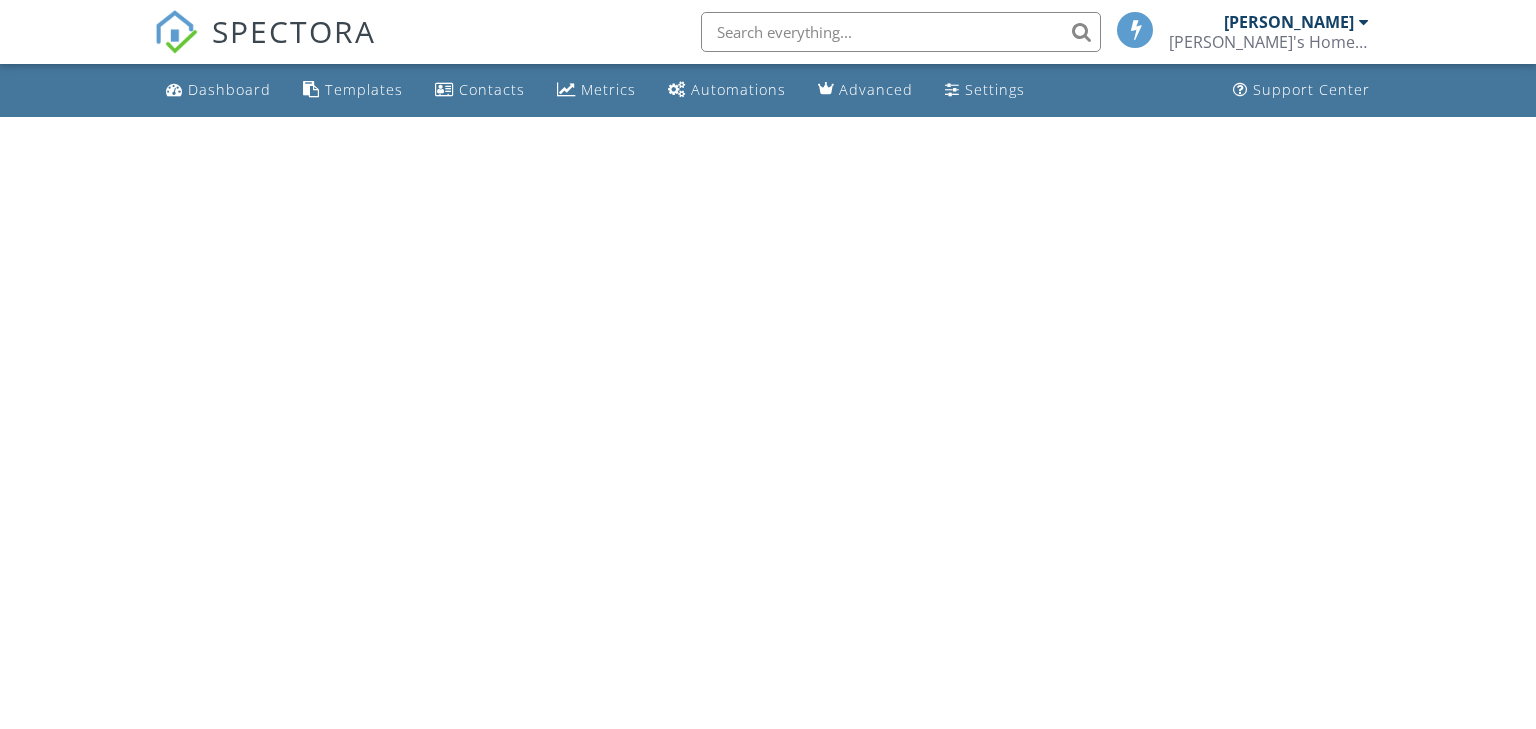 scroll, scrollTop: 0, scrollLeft: 0, axis: both 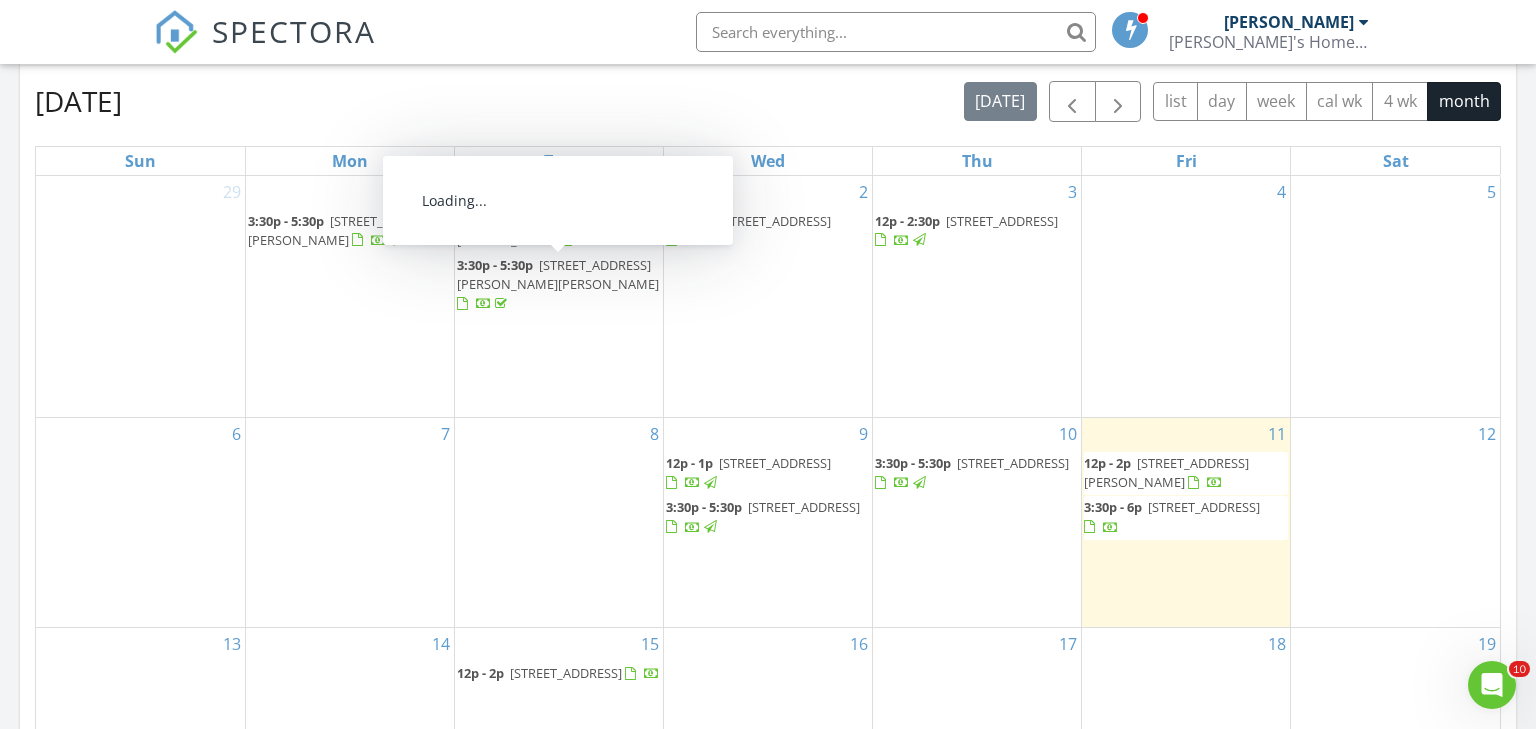 click on "3:30p - 5:30p" at bounding box center [913, 463] 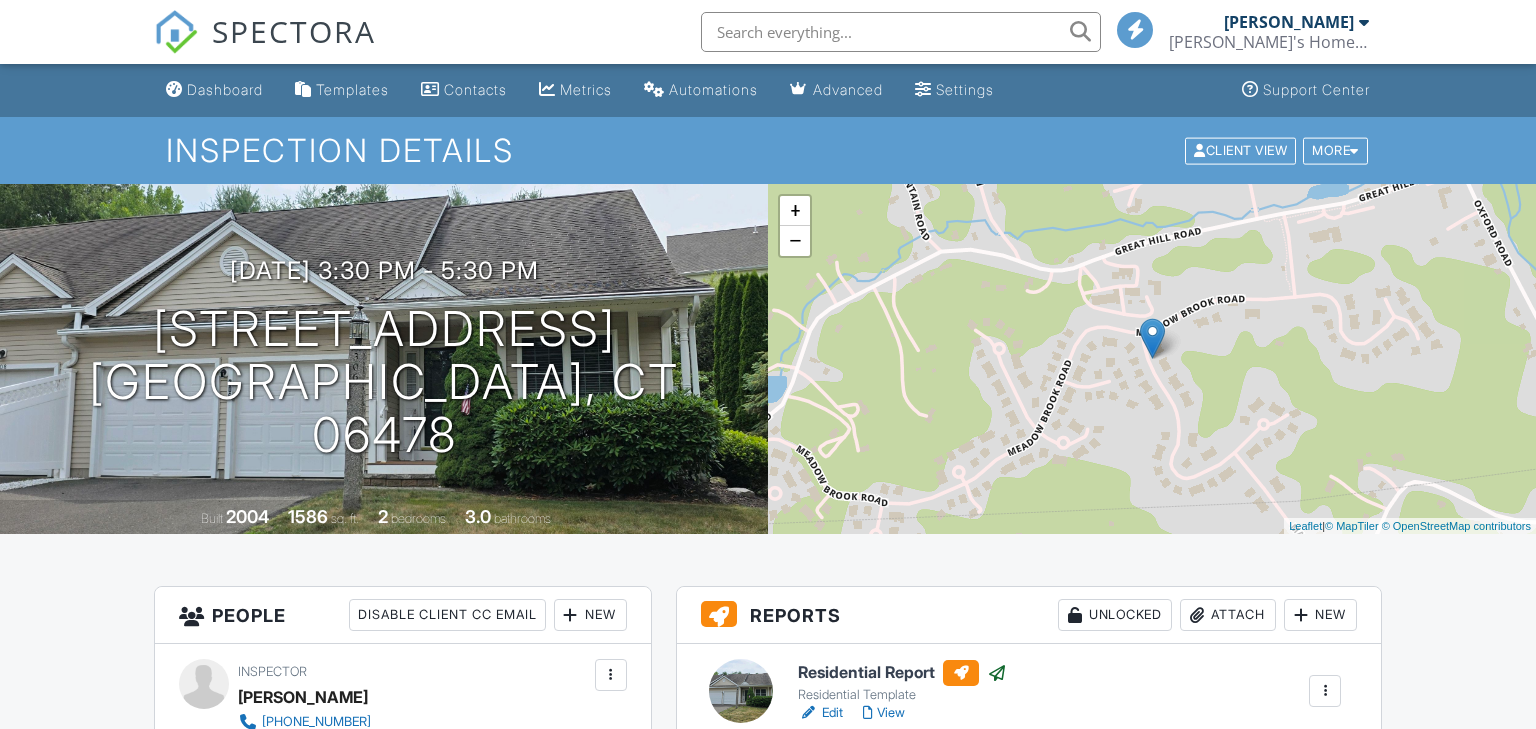 scroll, scrollTop: 828, scrollLeft: 0, axis: vertical 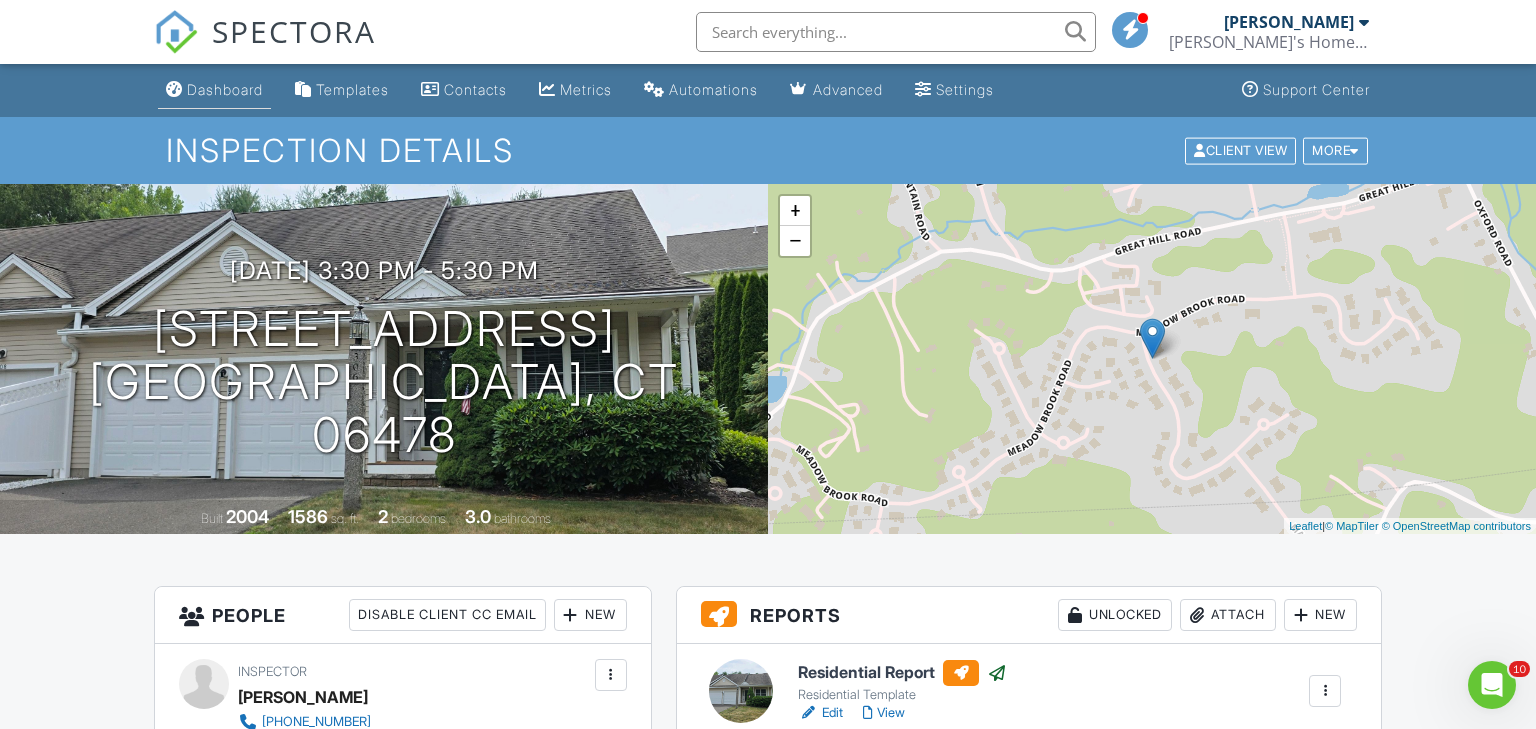 click on "Dashboard" at bounding box center (225, 89) 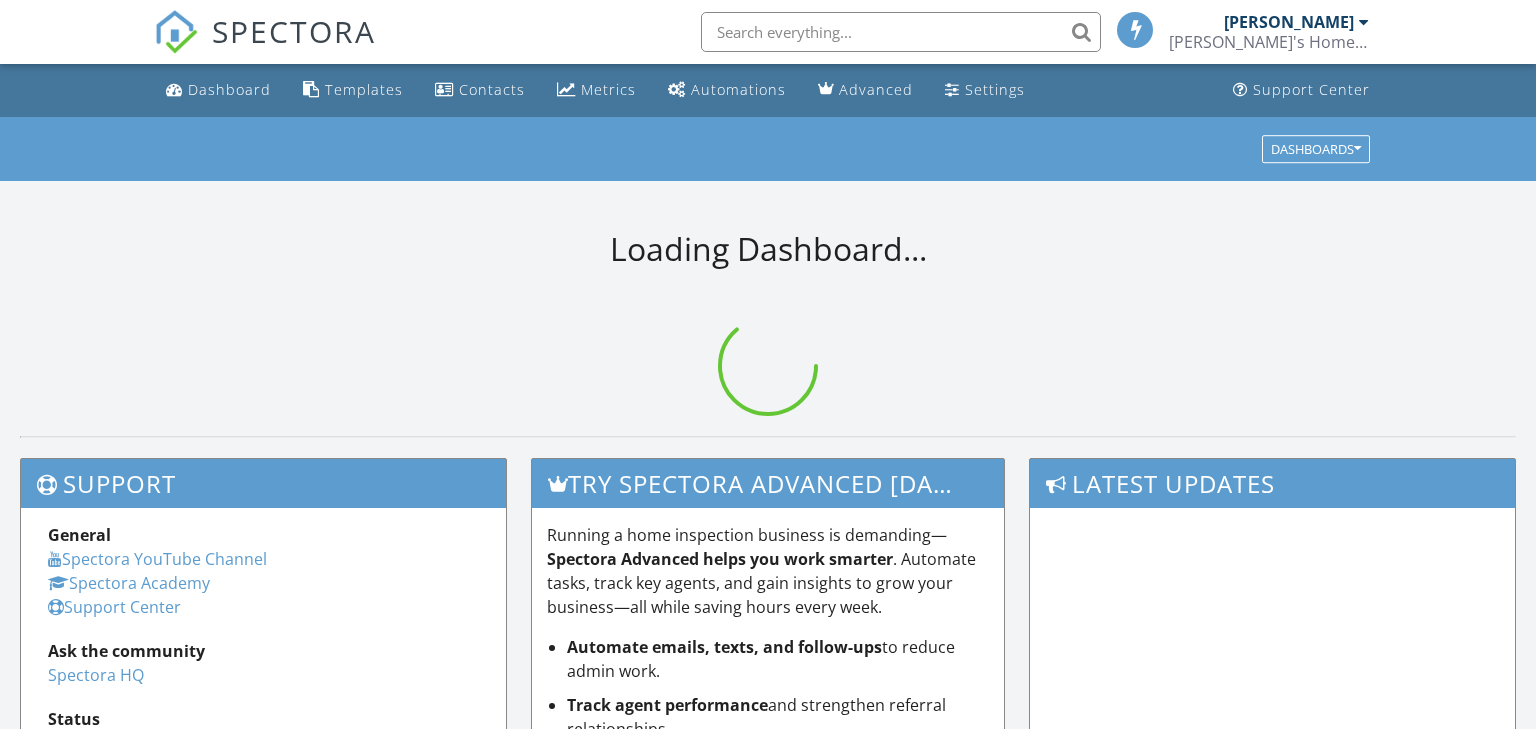 scroll, scrollTop: 0, scrollLeft: 0, axis: both 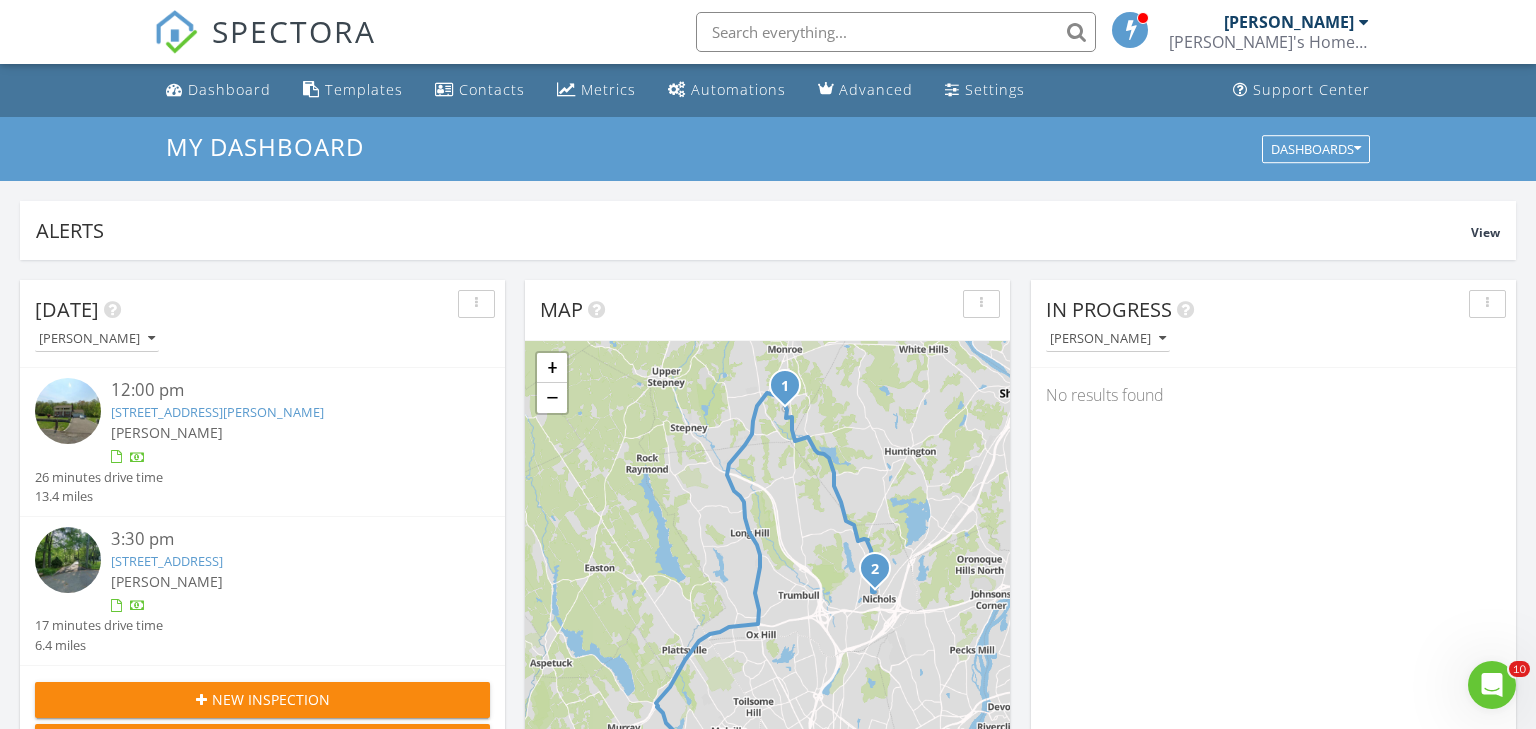 click at bounding box center [1364, 22] 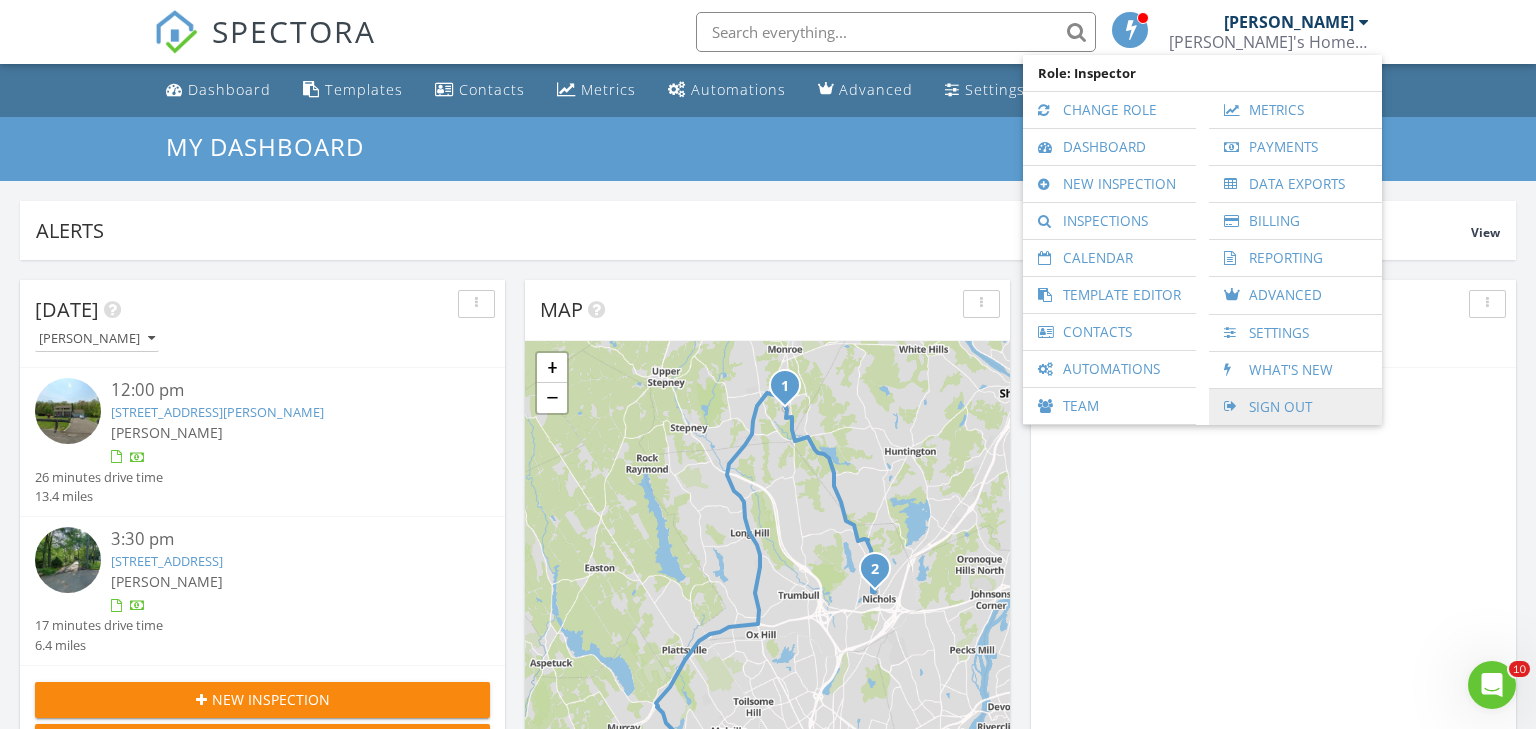 click on "Sign Out" at bounding box center (1295, 407) 